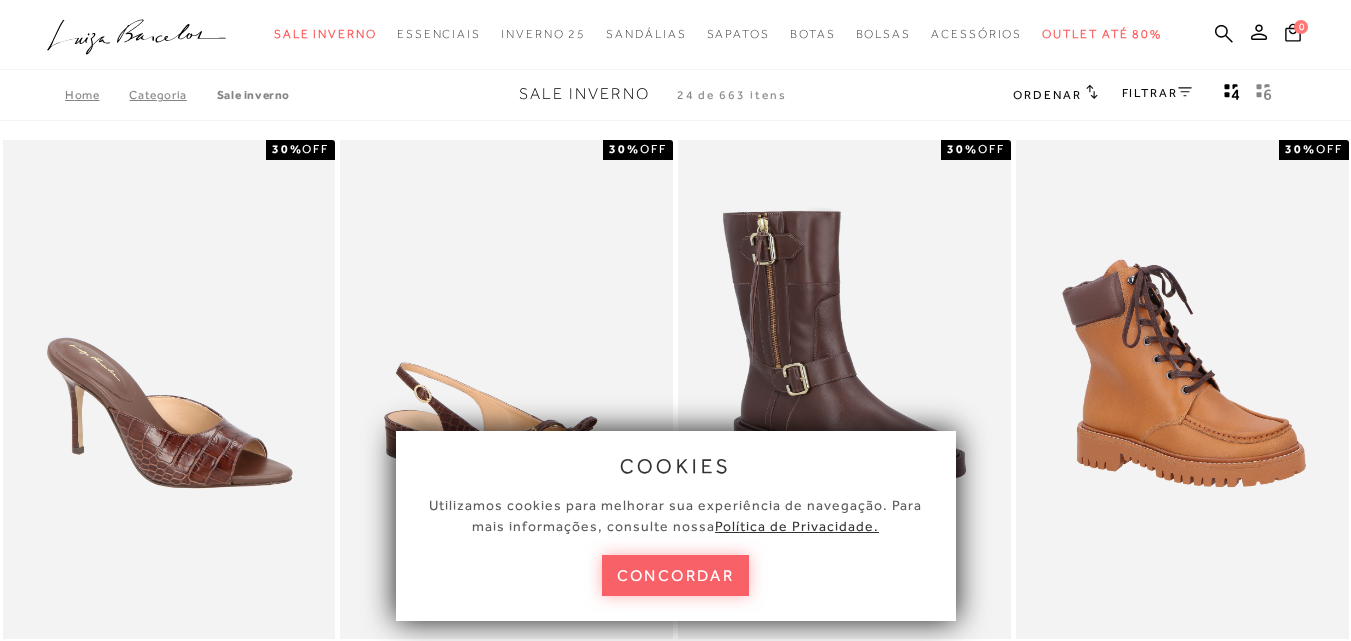 scroll, scrollTop: 0, scrollLeft: 0, axis: both 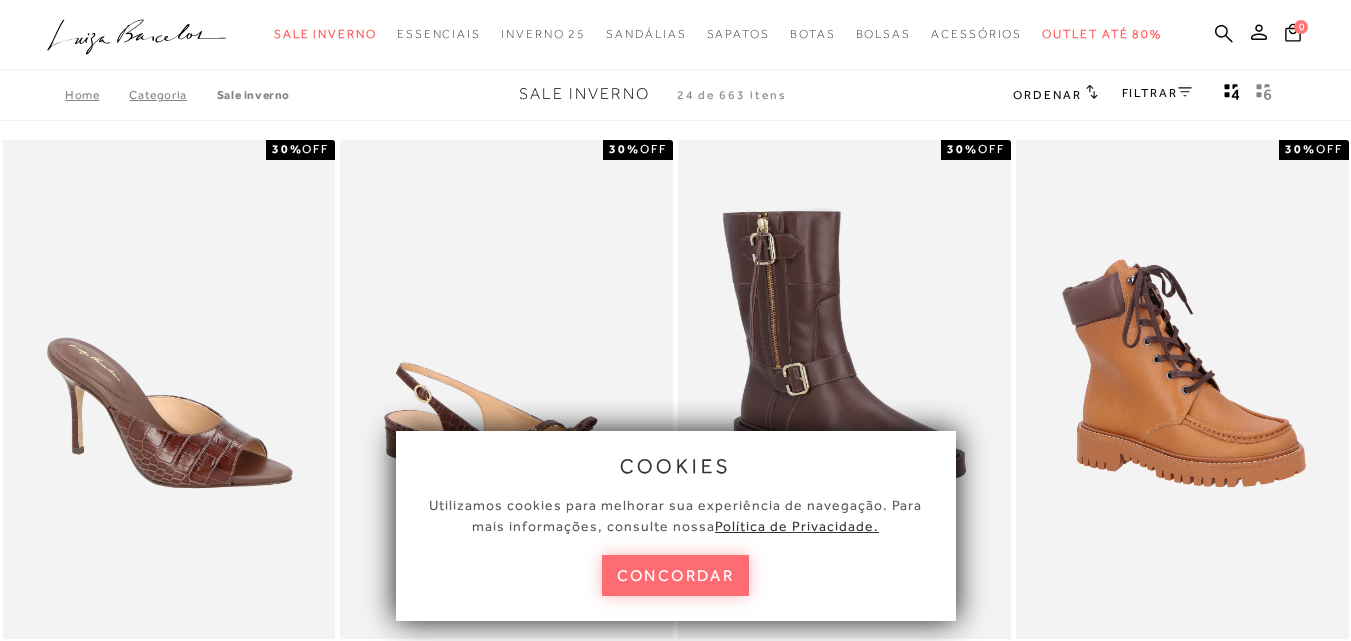 click on "concordar" at bounding box center (676, 575) 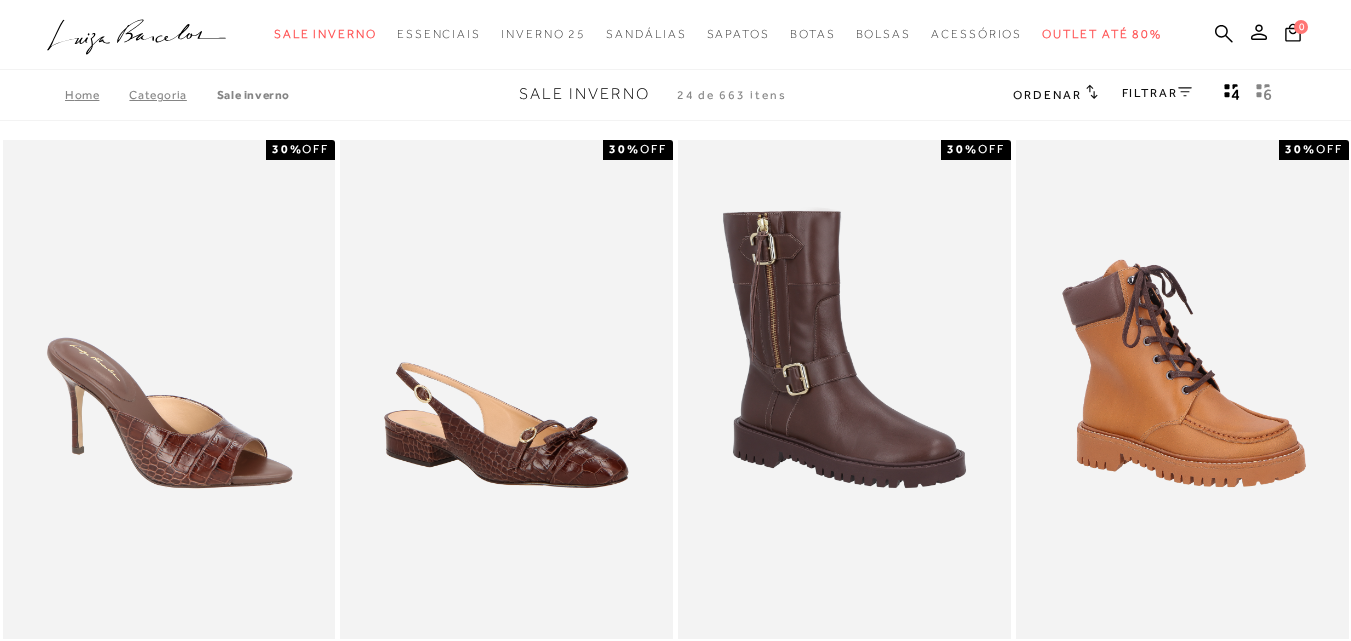 click 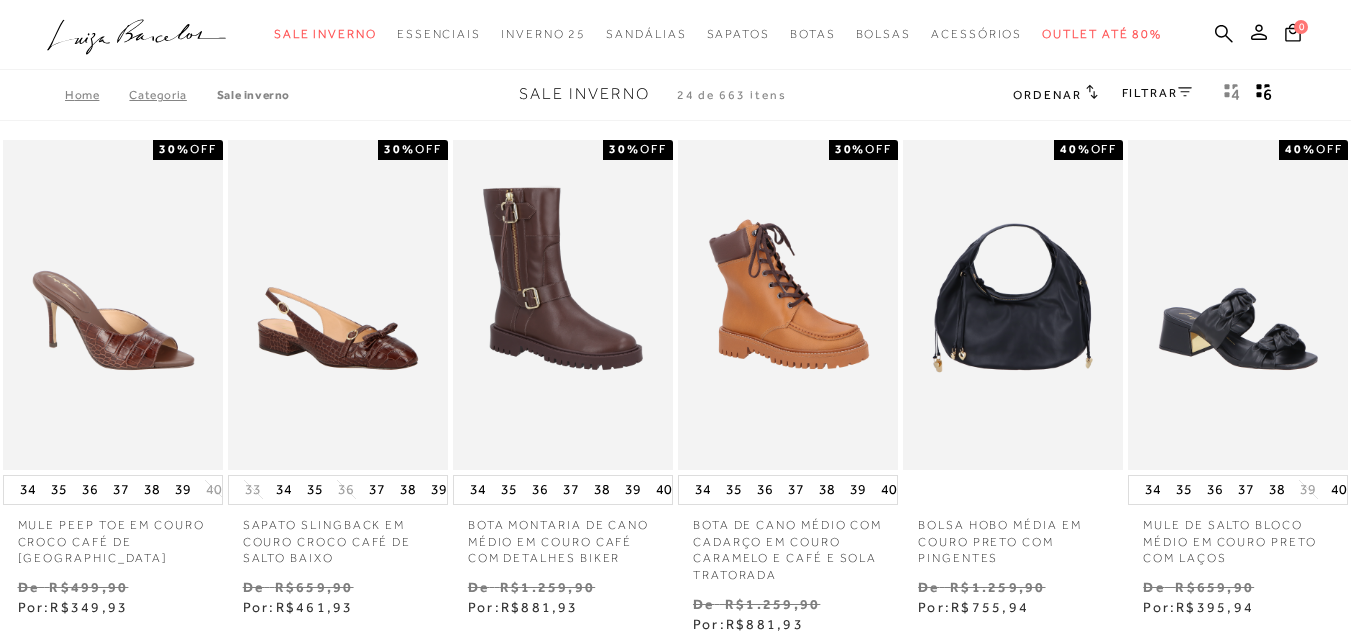 click on "FILTRAR" at bounding box center (1157, 93) 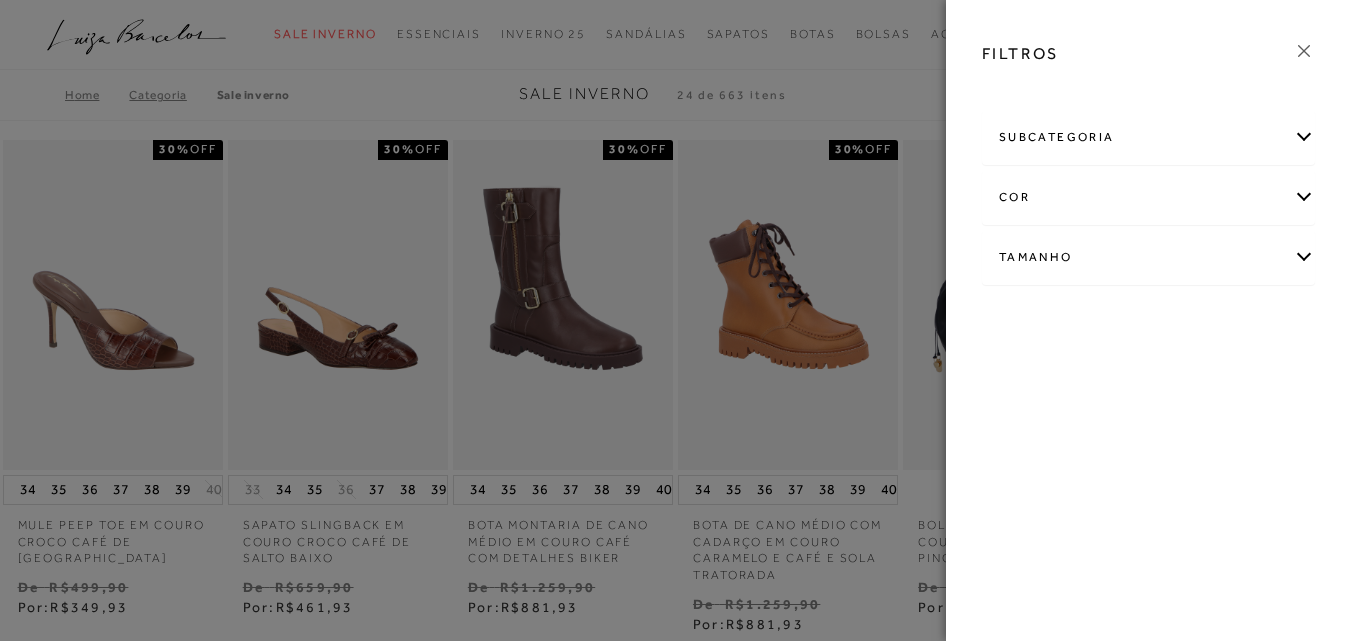 click on "Tamanho" at bounding box center (1148, 257) 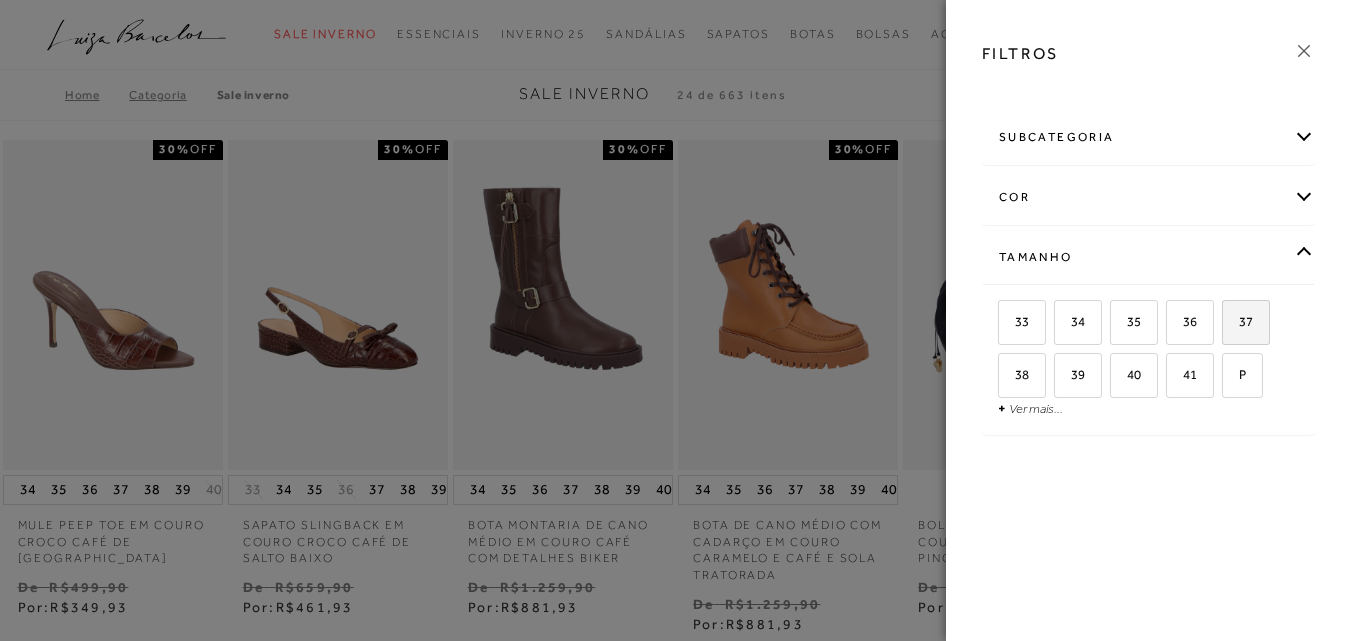click on "37" at bounding box center [1246, 322] 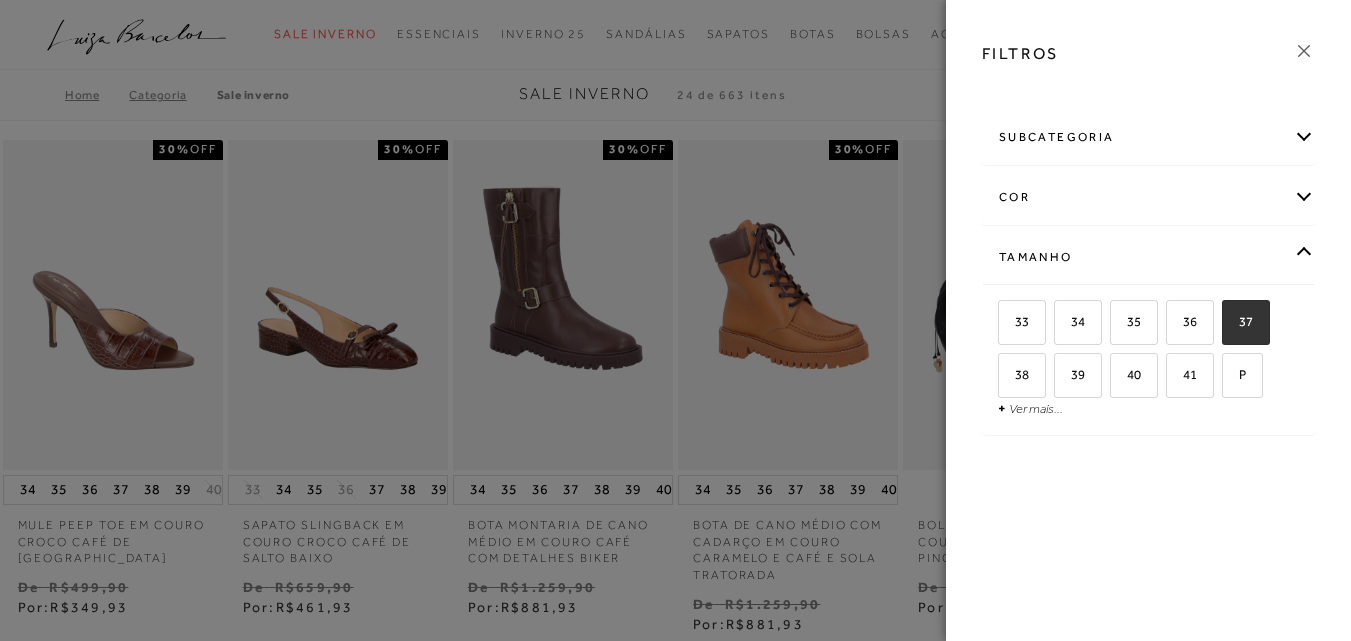 checkbox on "true" 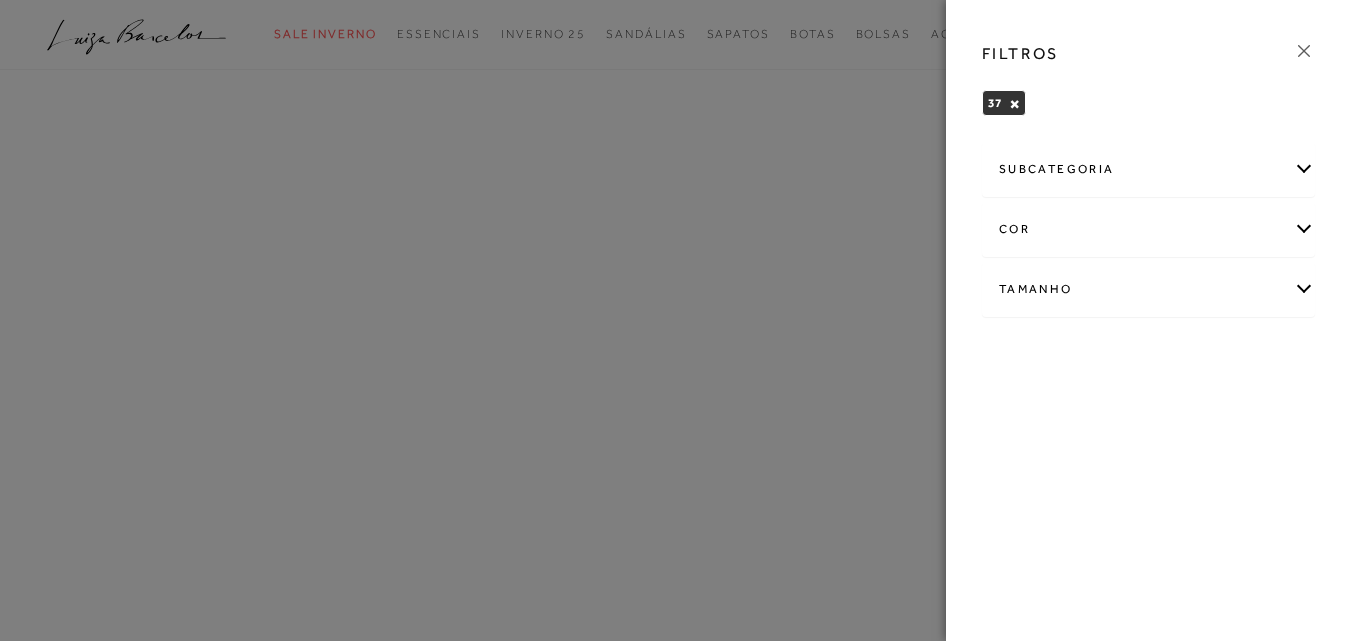 click at bounding box center (675, 320) 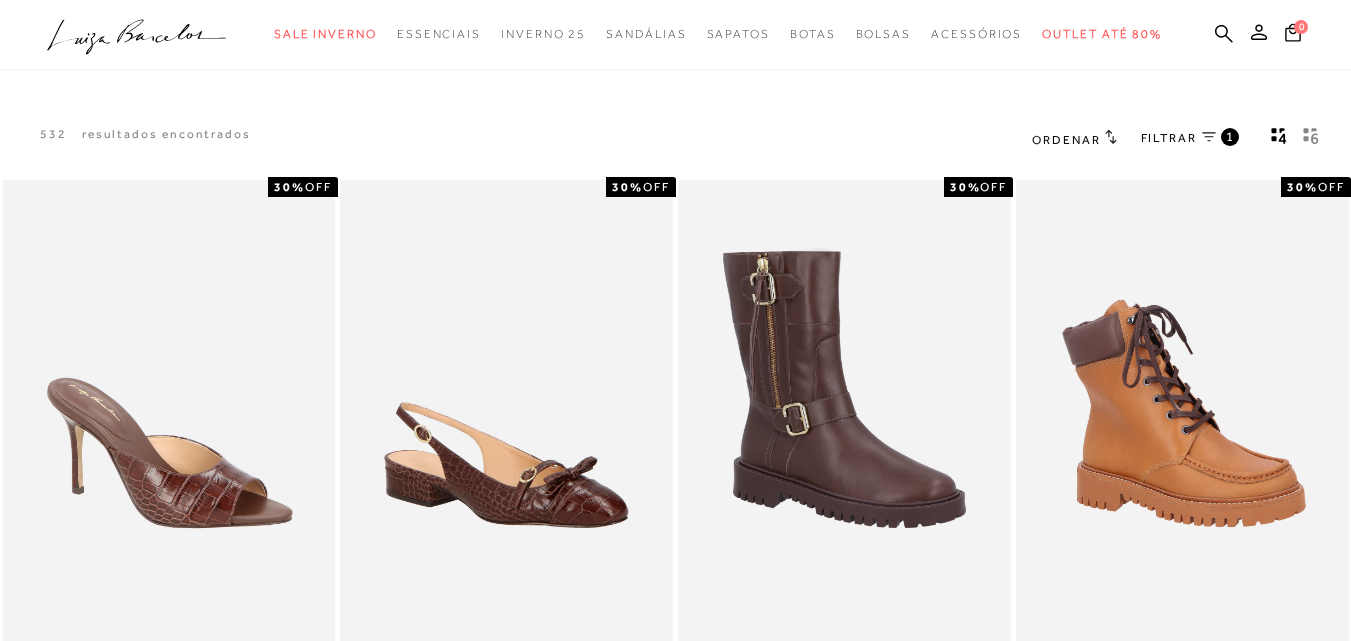 click 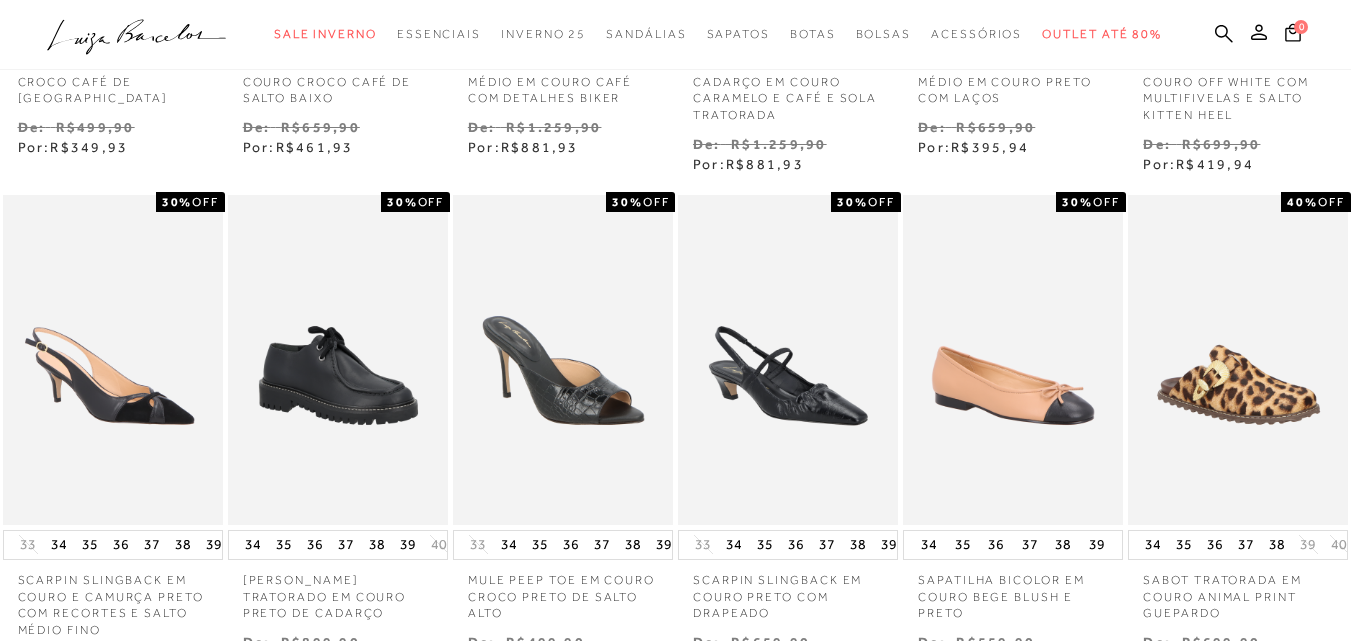 scroll, scrollTop: 800, scrollLeft: 0, axis: vertical 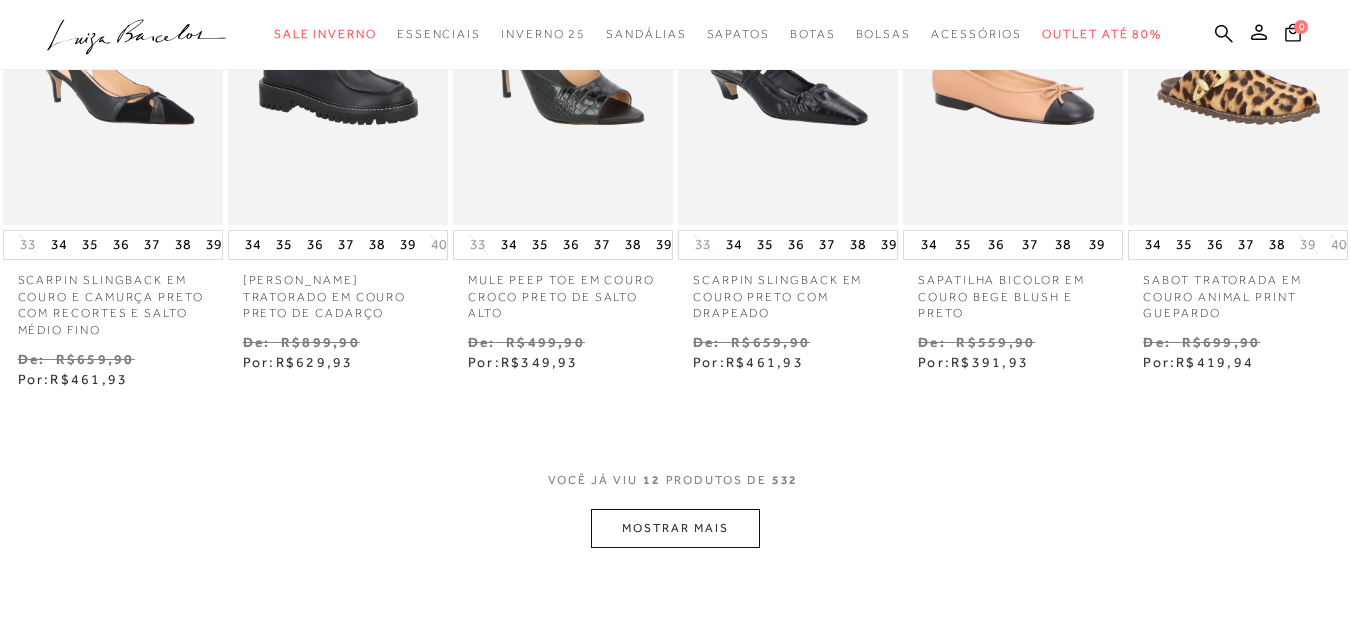 click on "MOSTRAR MAIS" at bounding box center [675, 528] 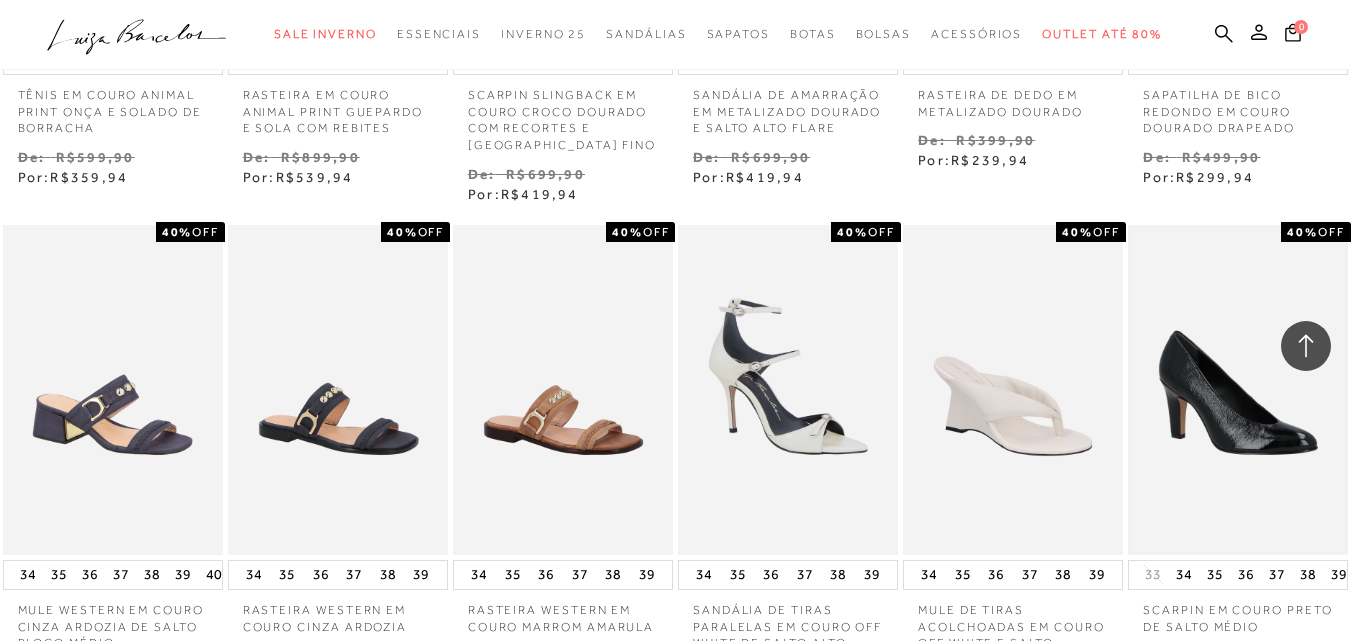 scroll, scrollTop: 1800, scrollLeft: 0, axis: vertical 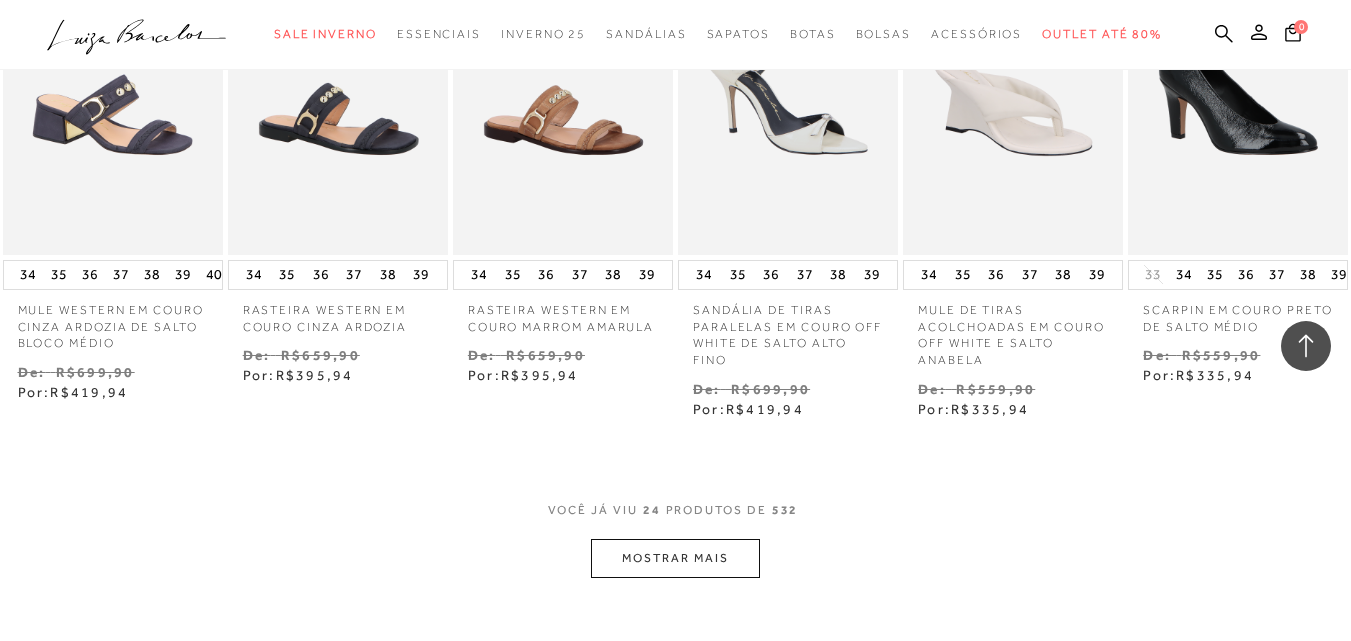click on "MOSTRAR MAIS" at bounding box center [675, 558] 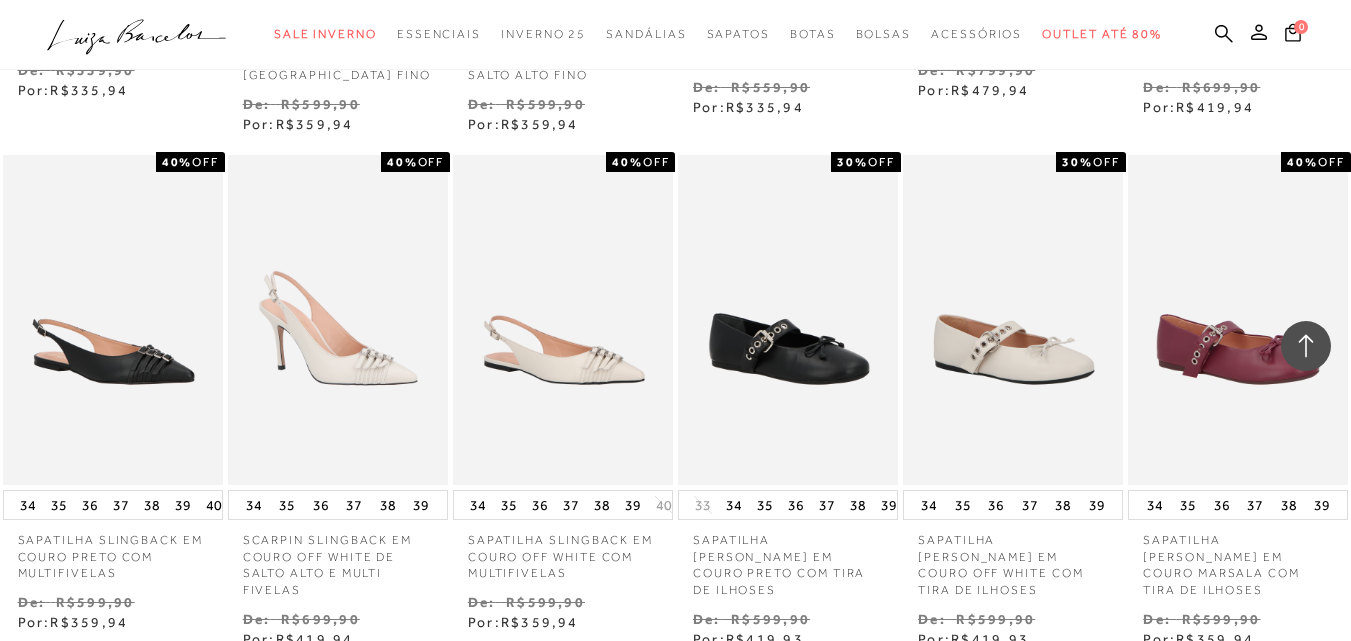 scroll, scrollTop: 2800, scrollLeft: 0, axis: vertical 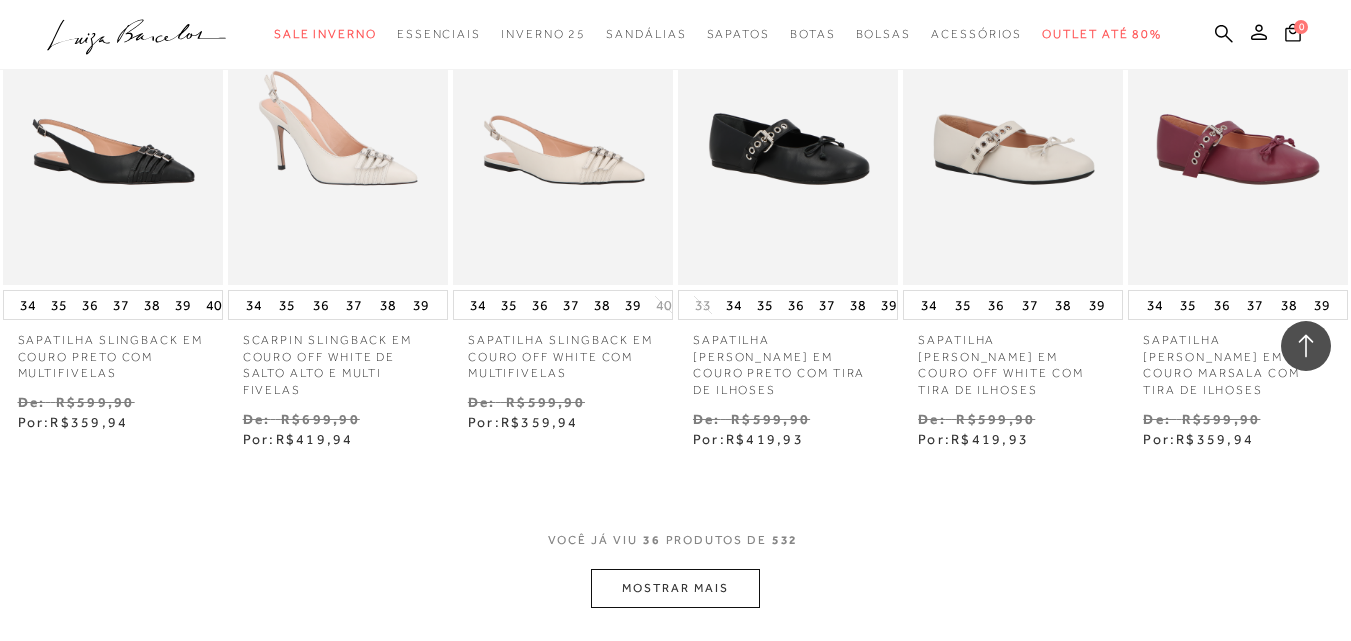 click on "MOSTRAR MAIS" at bounding box center (675, 588) 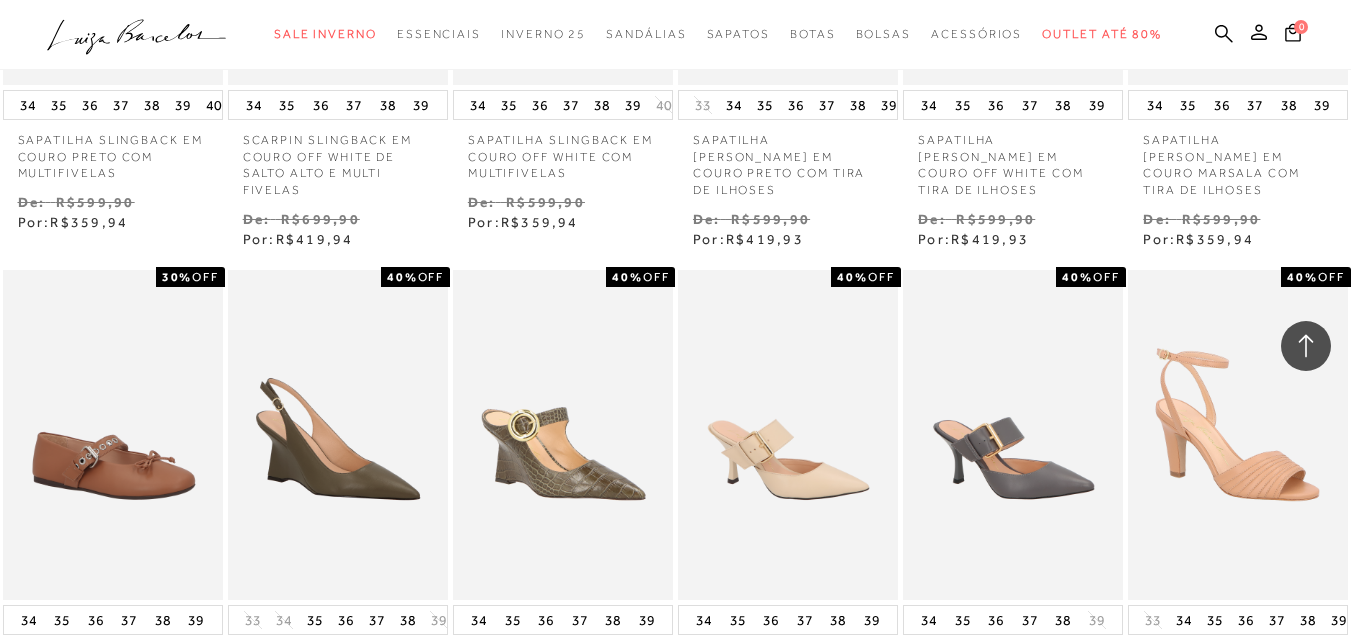 scroll, scrollTop: 3100, scrollLeft: 0, axis: vertical 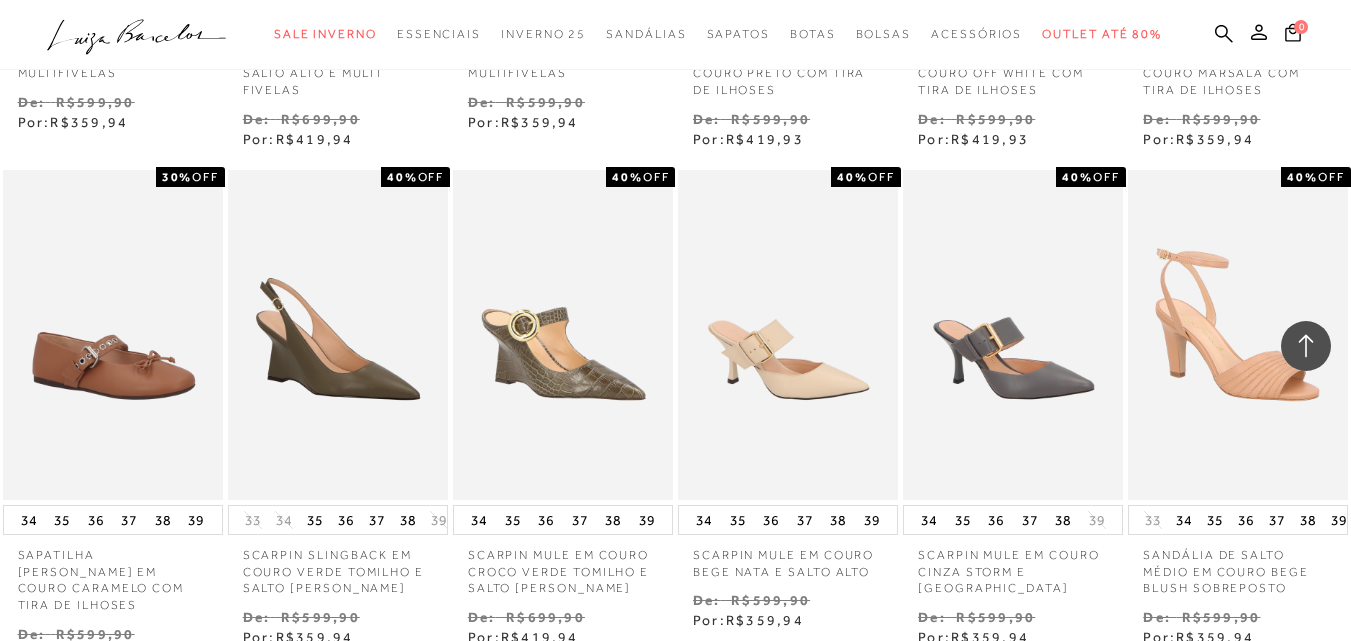 drag, startPoint x: 592, startPoint y: 359, endPoint x: 1336, endPoint y: 132, distance: 777.85925 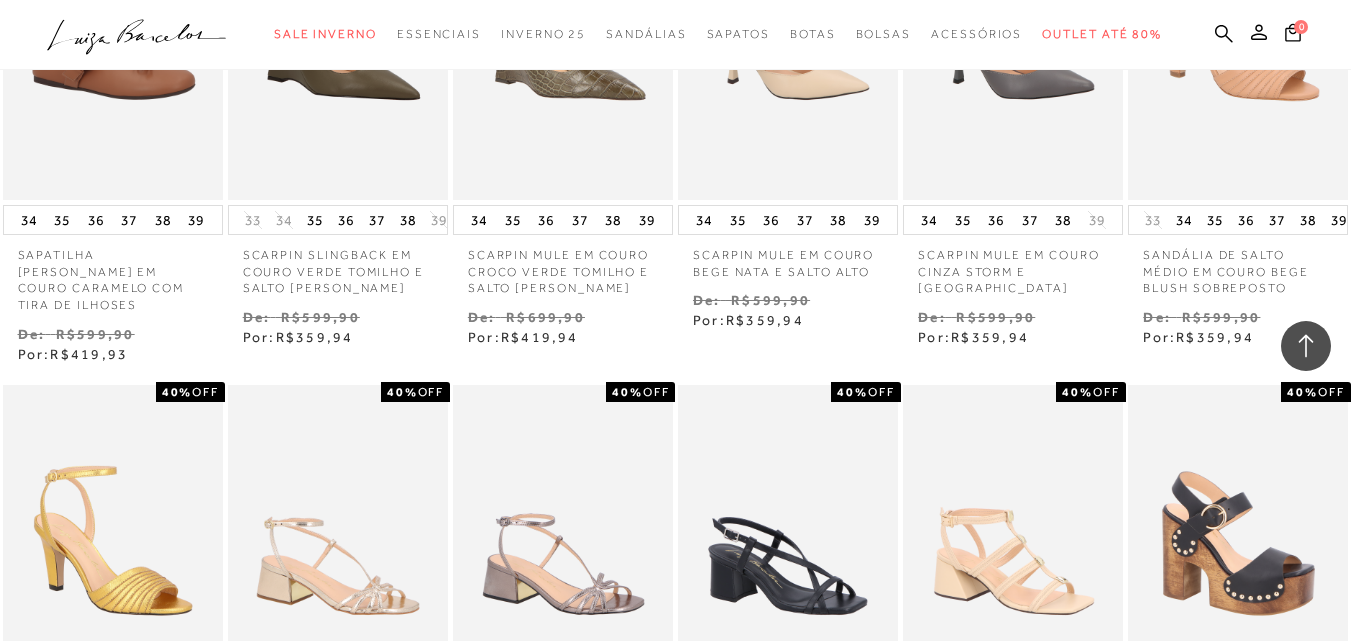 scroll, scrollTop: 3600, scrollLeft: 0, axis: vertical 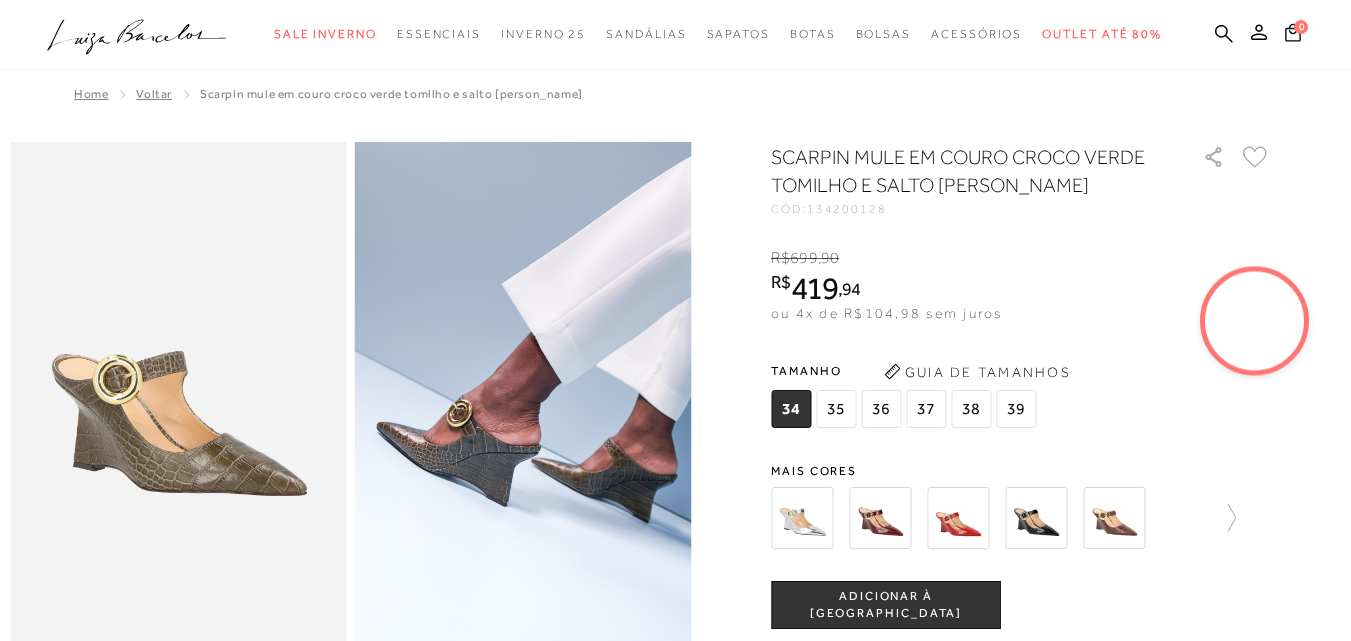 click on "37" at bounding box center (926, 409) 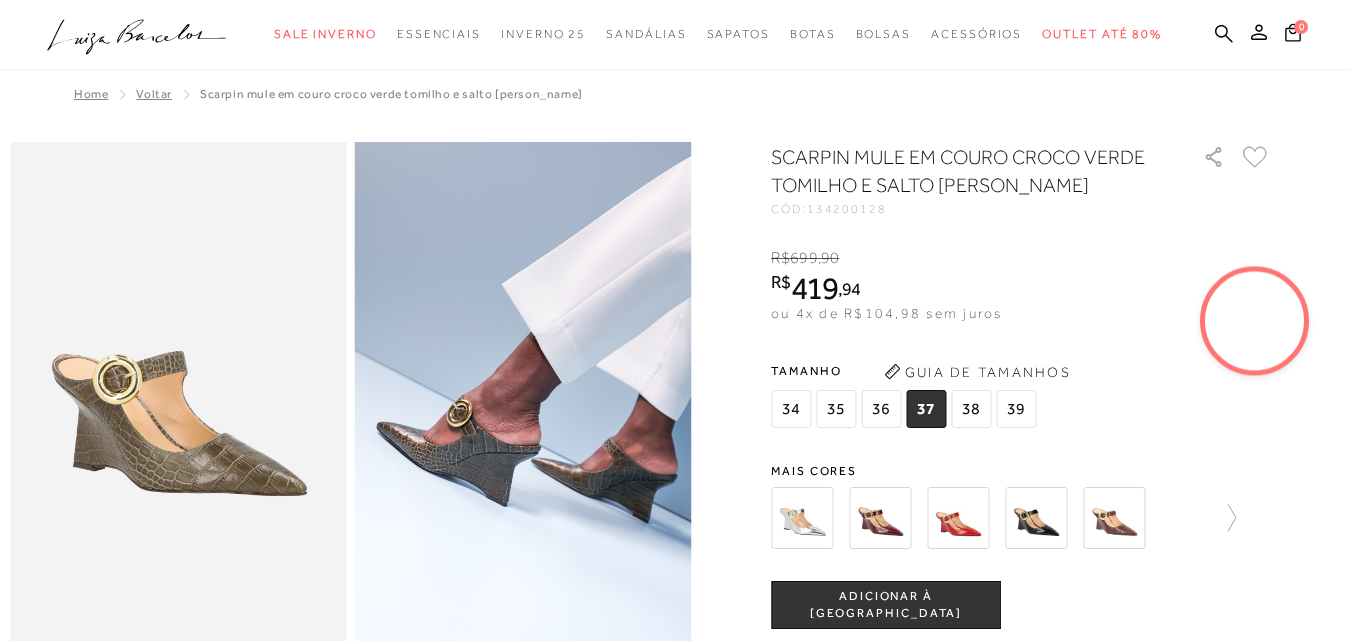 click at bounding box center [1036, 518] 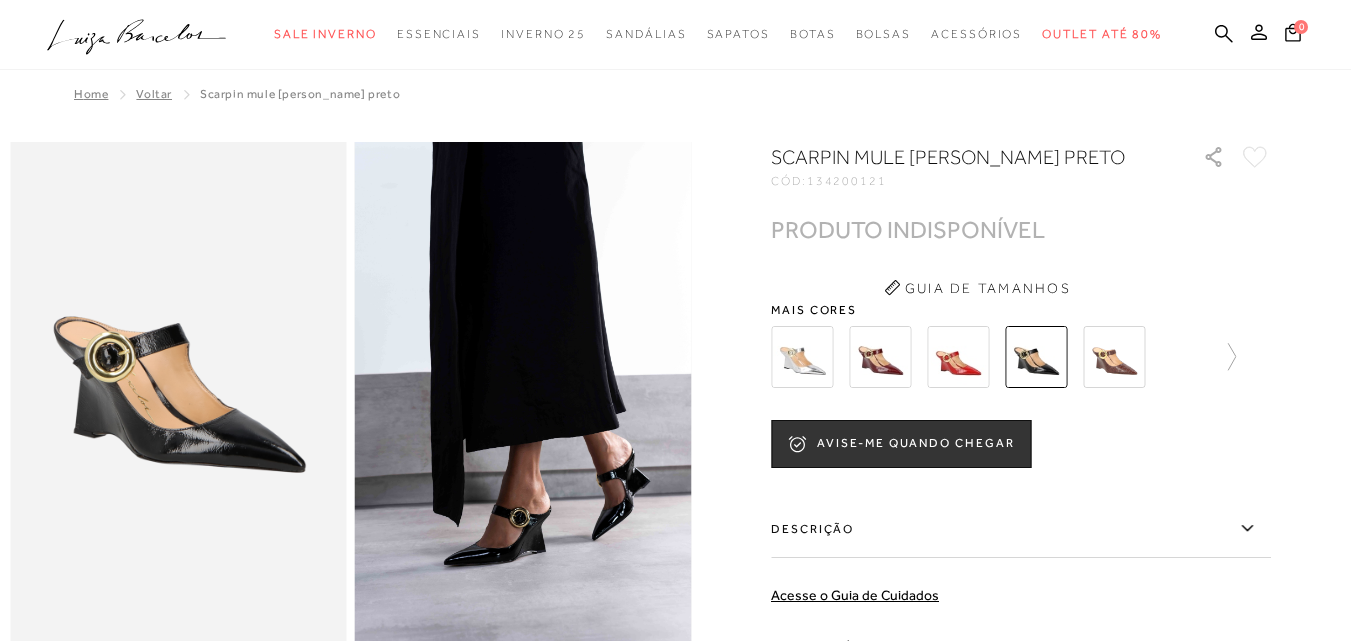 click at bounding box center [1114, 357] 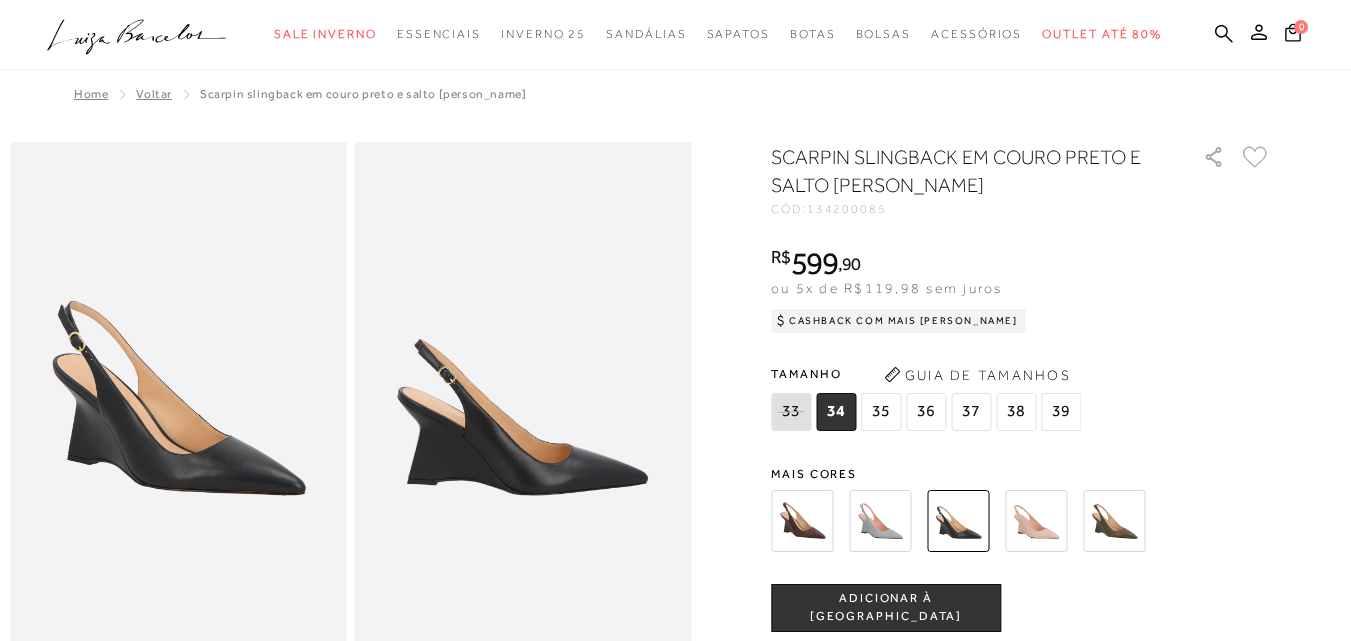 scroll, scrollTop: 0, scrollLeft: 0, axis: both 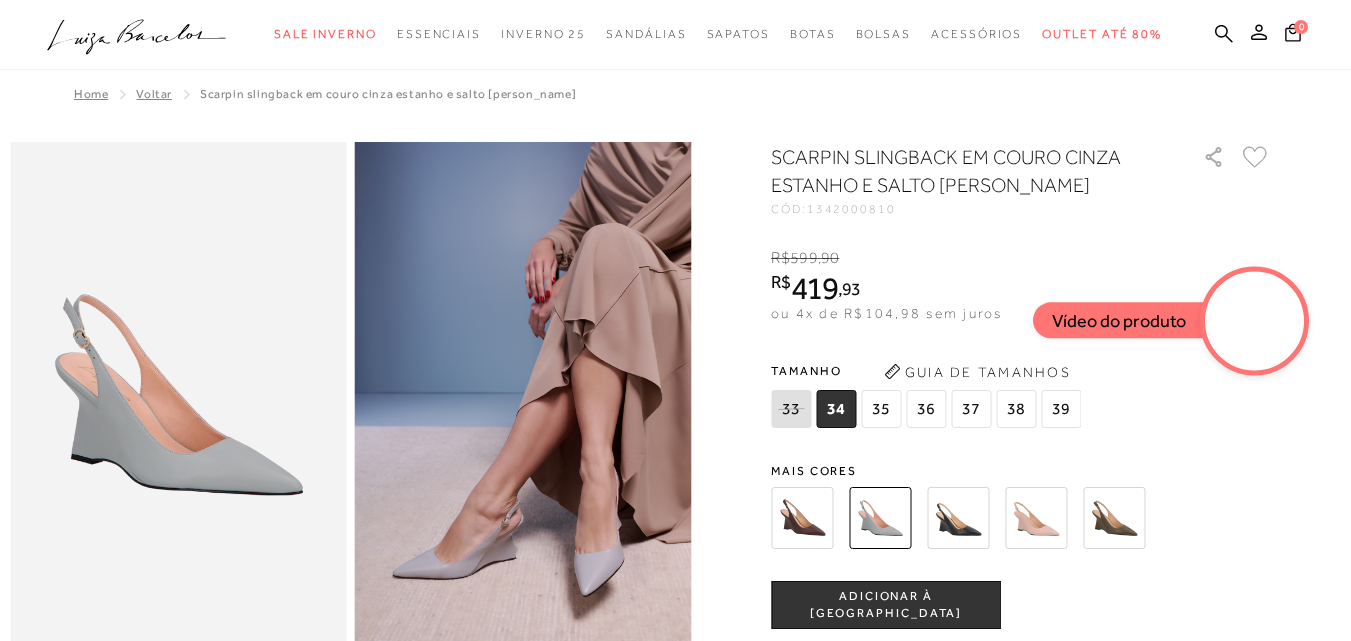 click at bounding box center (1036, 518) 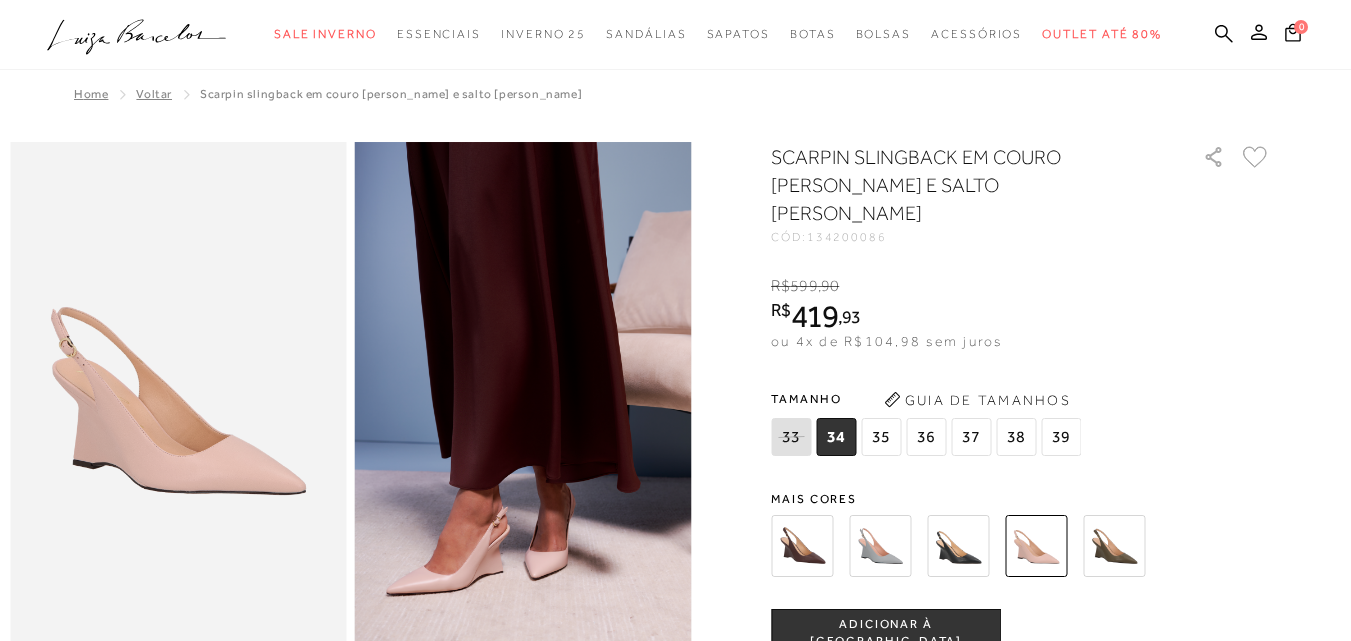 click on "37" at bounding box center [971, 437] 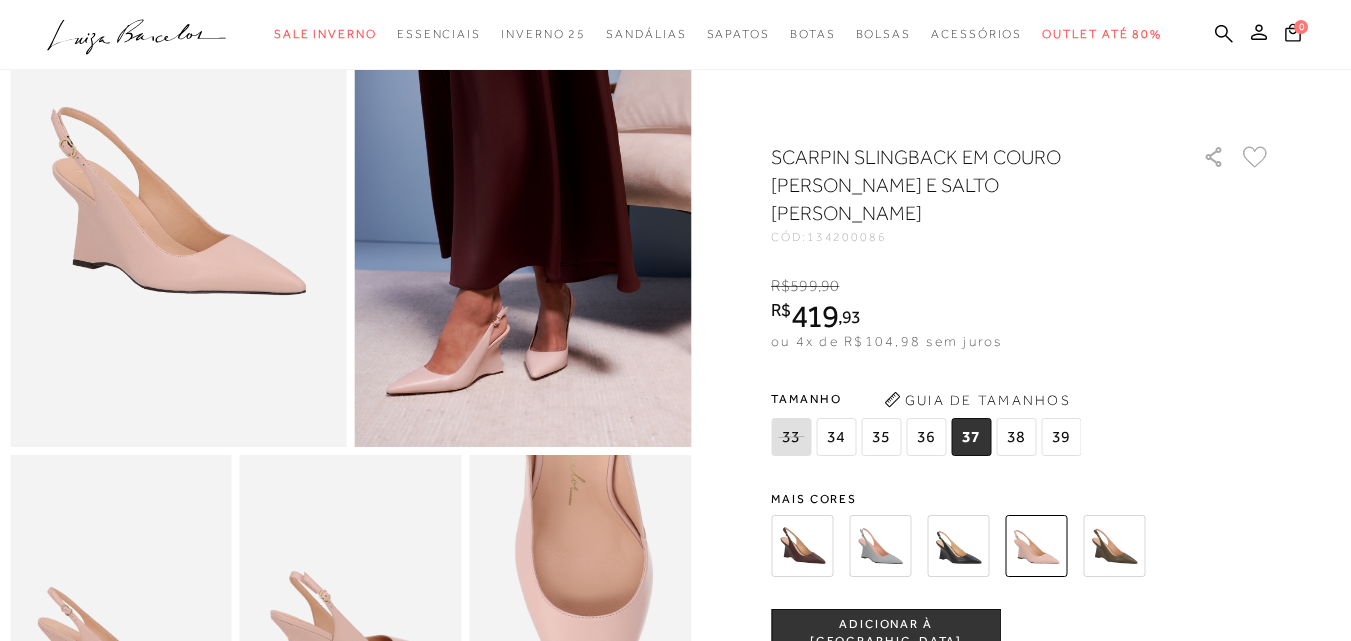 scroll, scrollTop: 300, scrollLeft: 0, axis: vertical 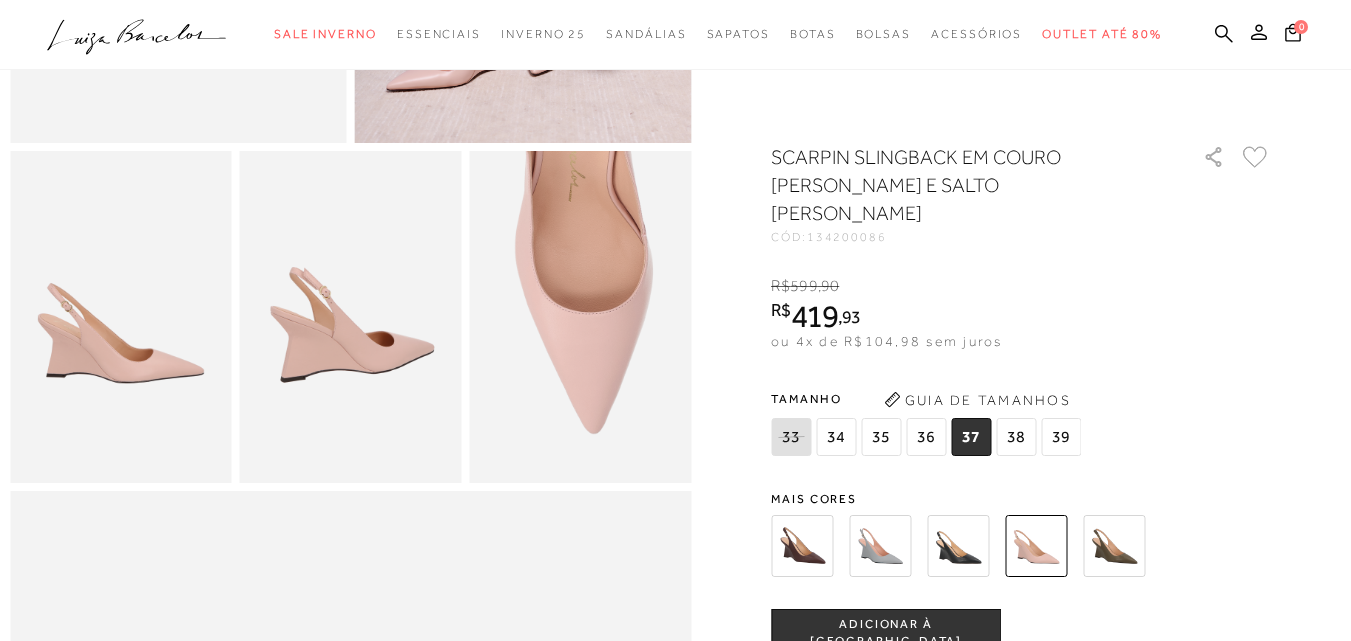 click at bounding box center [121, 317] 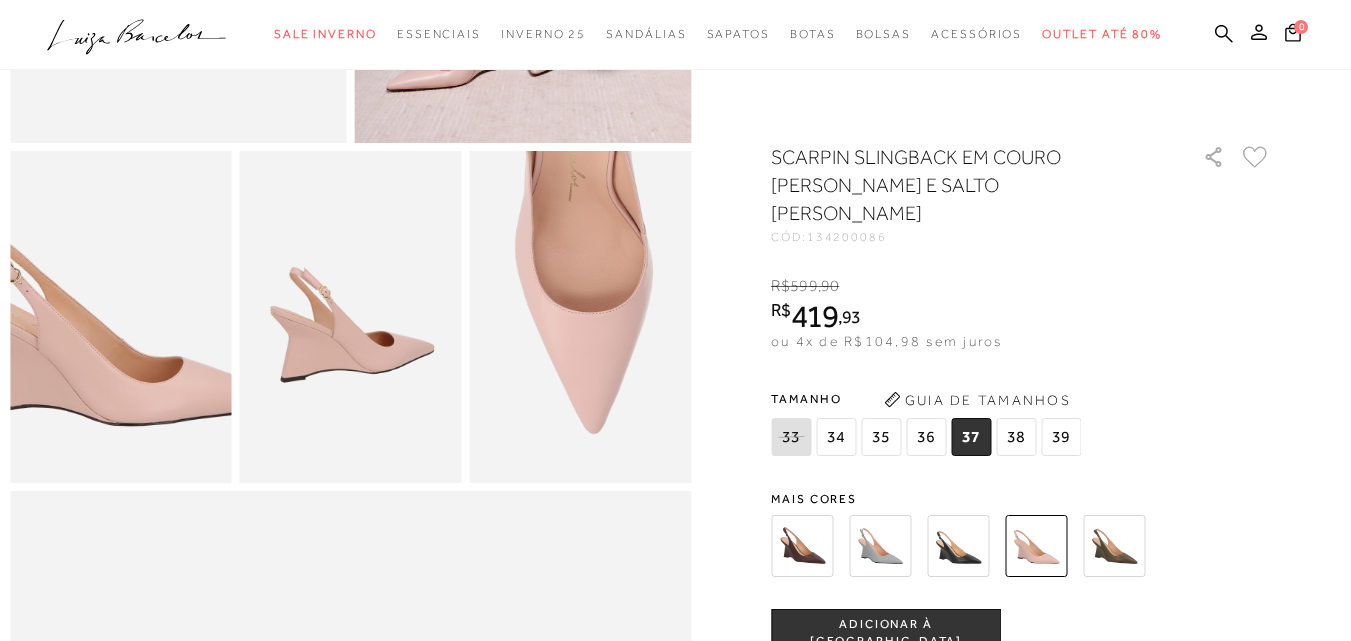 click at bounding box center (117, 292) 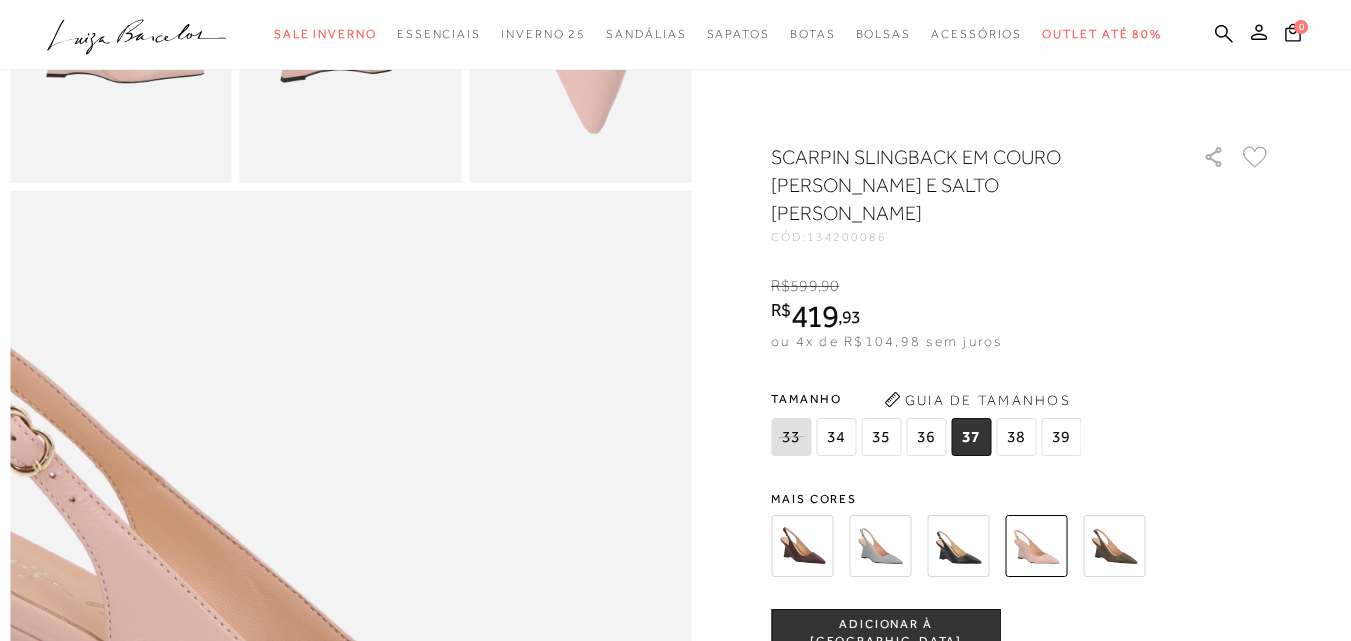 scroll, scrollTop: 1004, scrollLeft: 0, axis: vertical 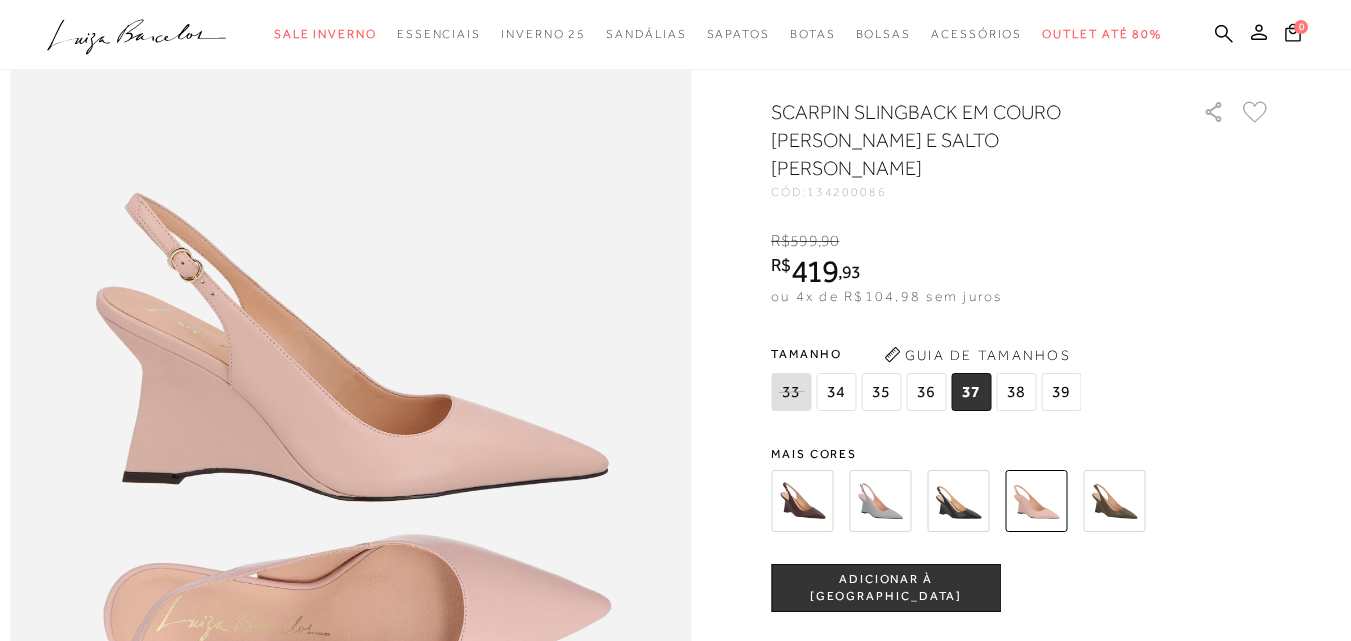 click on "R$ 599 , 90
R$ 419 , 93
ou 4x de R$104,98 sem juros
De  R$599,90
Por:  R$419,93" at bounding box center (1021, 268) 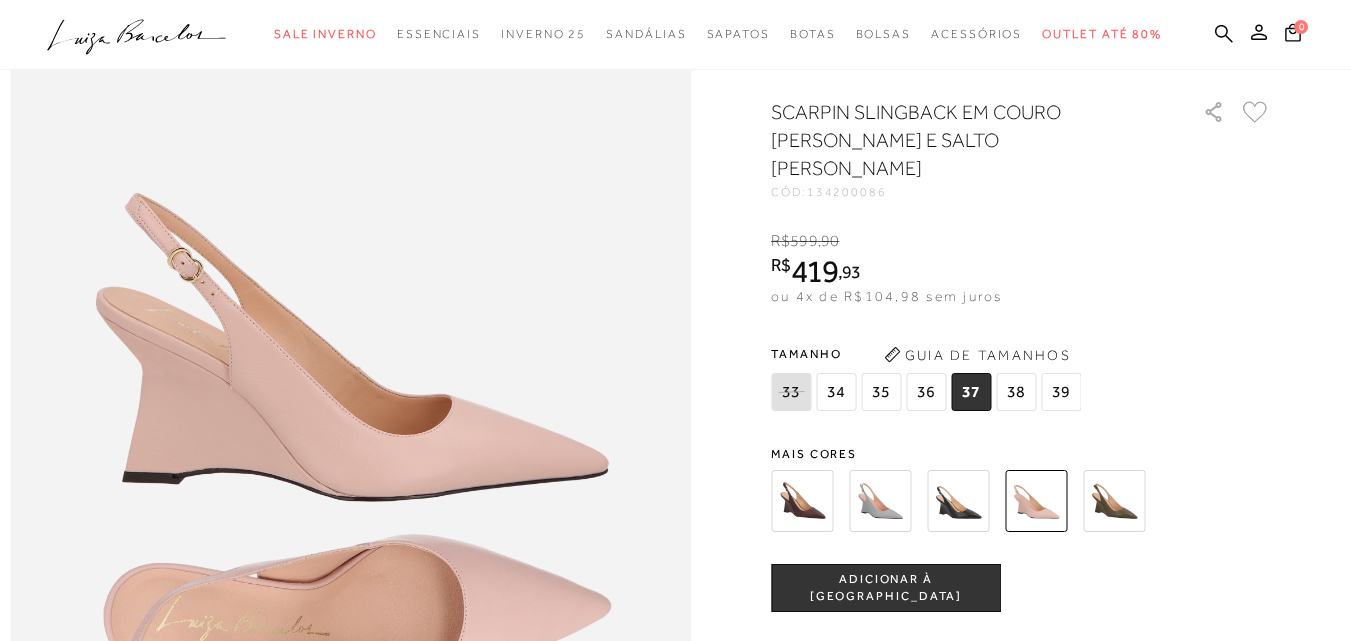 click on "R$ 599 , 90
R$ 419 , 93
ou 4x de R$104,98 sem juros
De  R$599,90
Por:  R$419,93" at bounding box center [1021, 268] 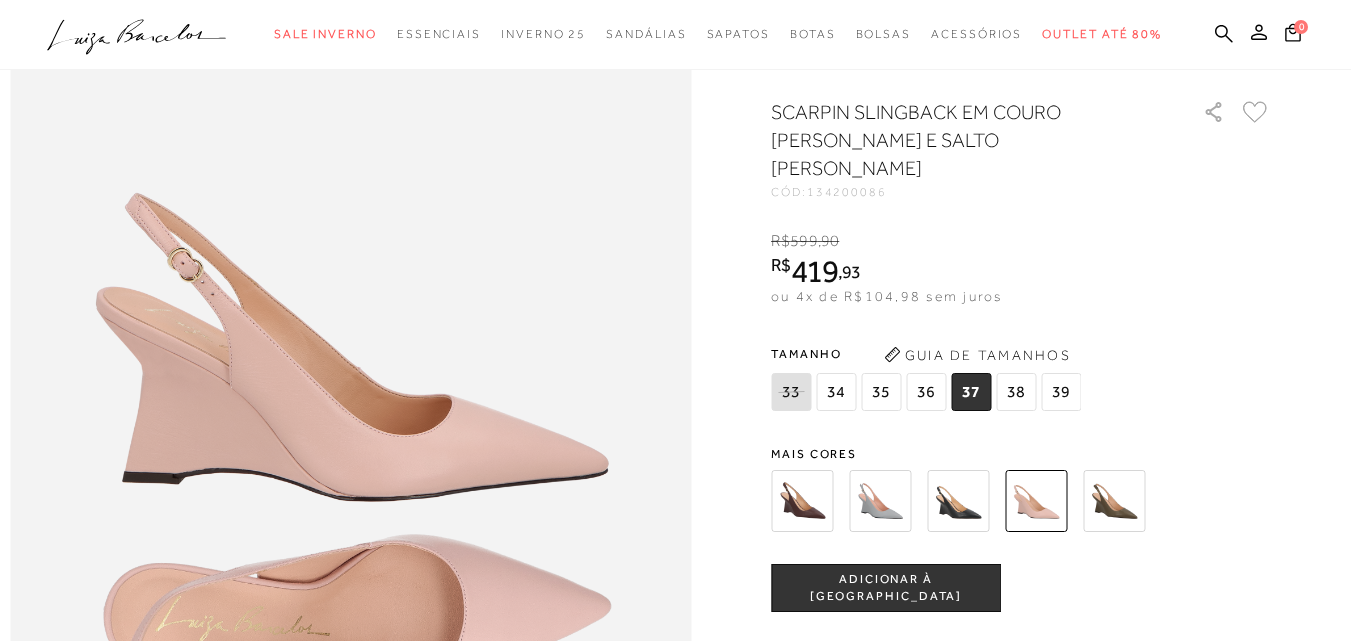 click at bounding box center (958, 501) 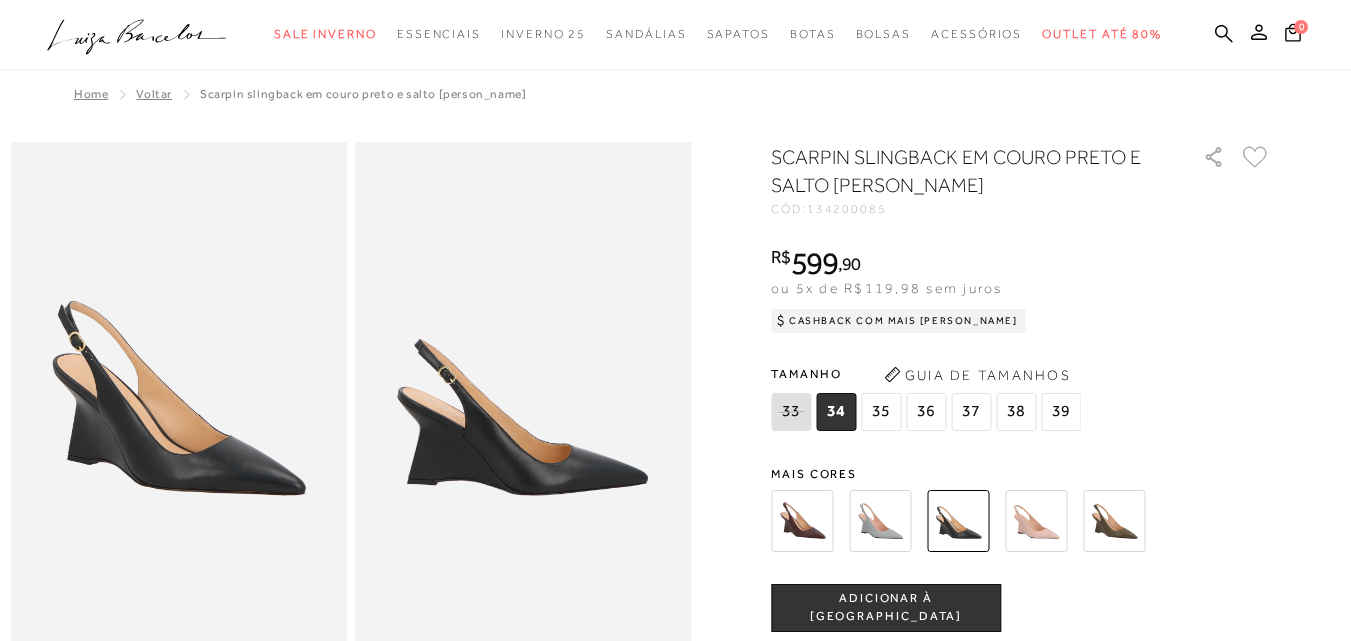 scroll, scrollTop: 400, scrollLeft: 0, axis: vertical 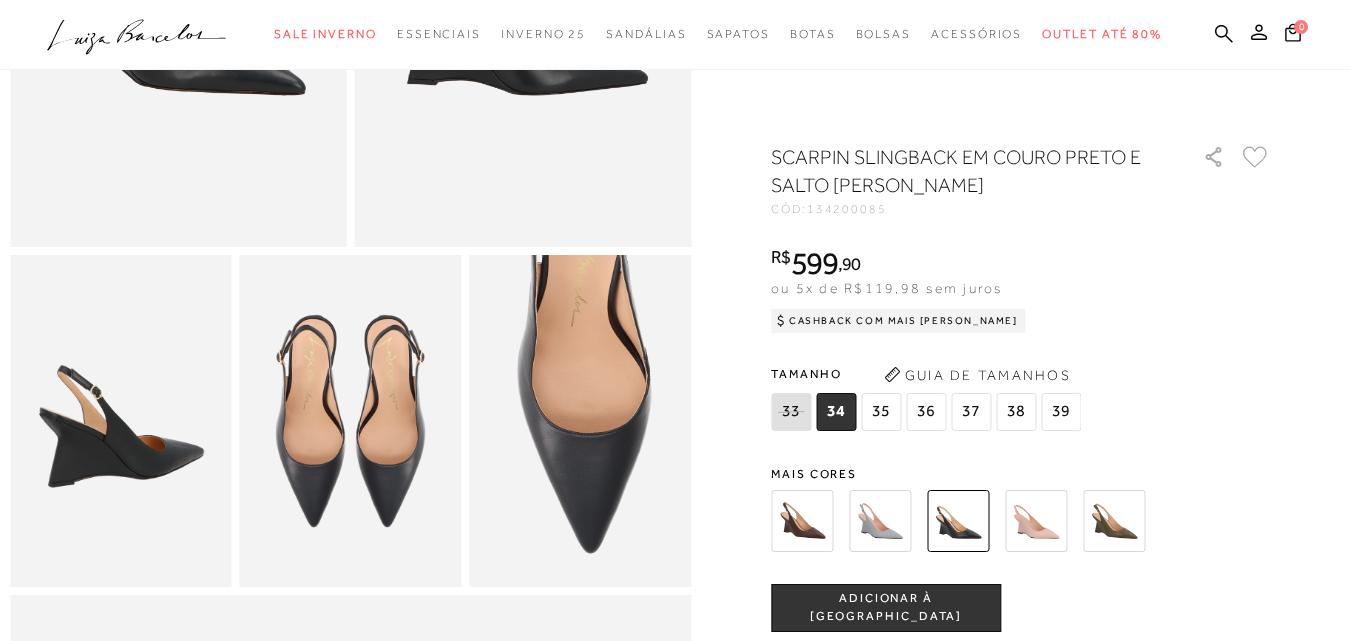 click at bounding box center (1036, 521) 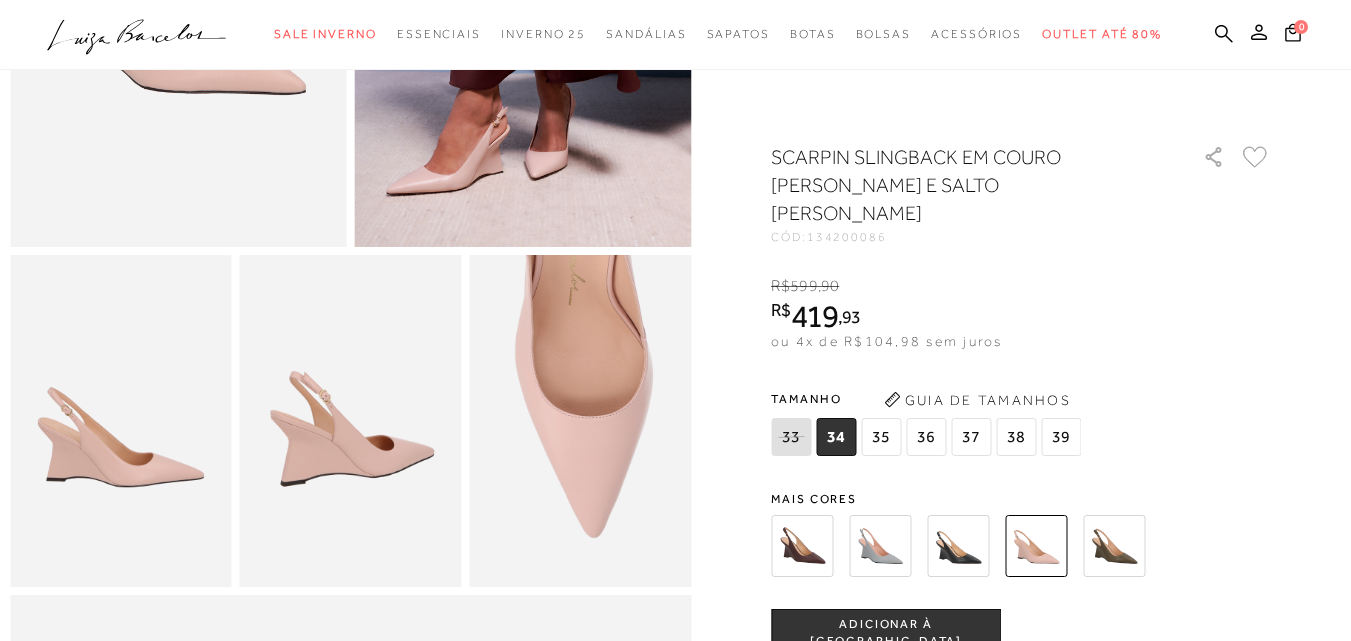 scroll, scrollTop: 0, scrollLeft: 0, axis: both 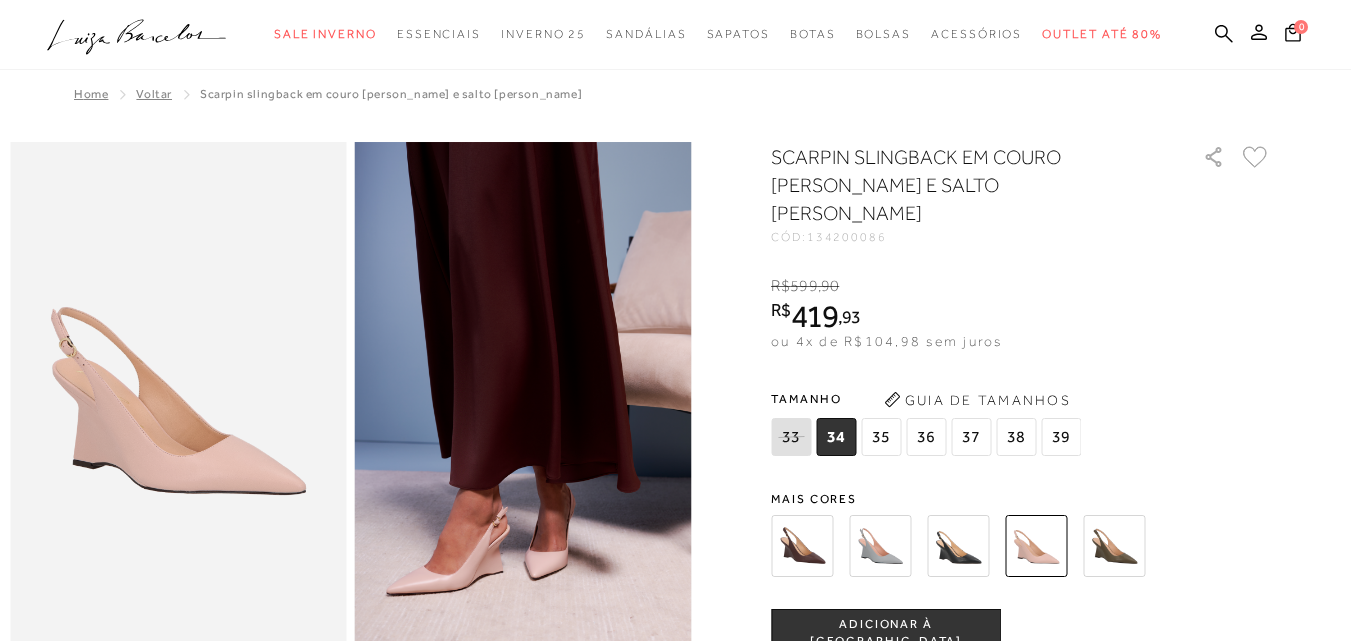 click on "37" at bounding box center [971, 437] 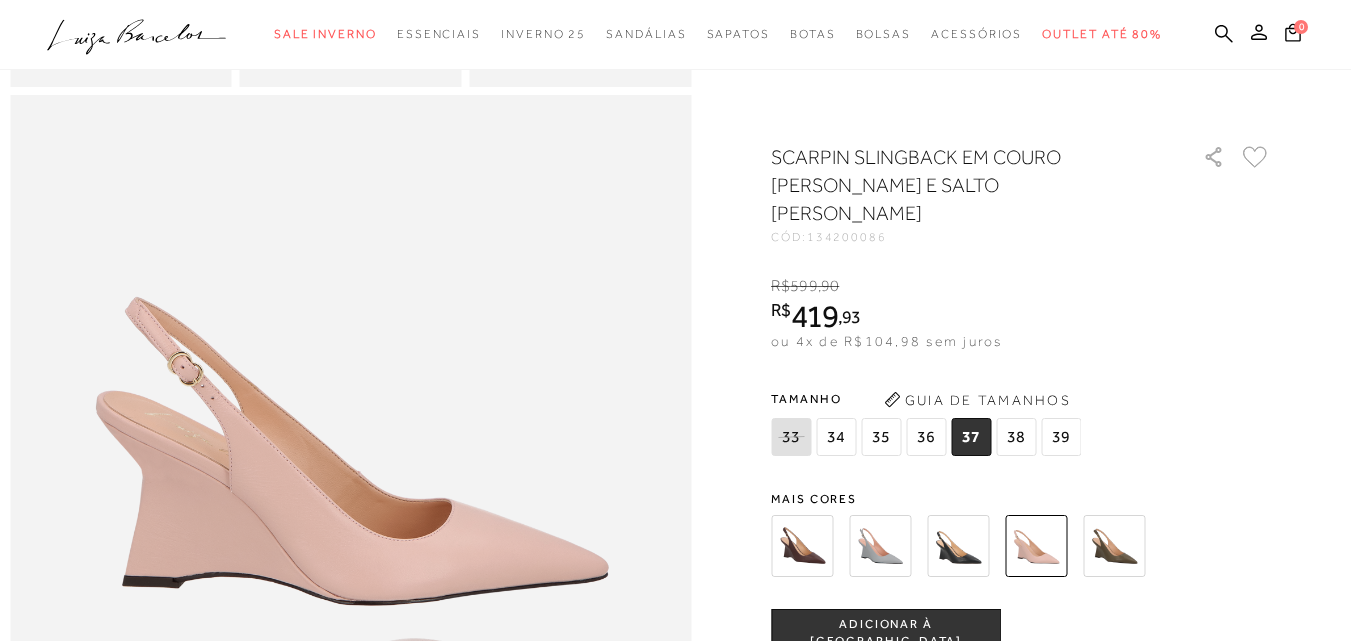 scroll, scrollTop: 1100, scrollLeft: 0, axis: vertical 